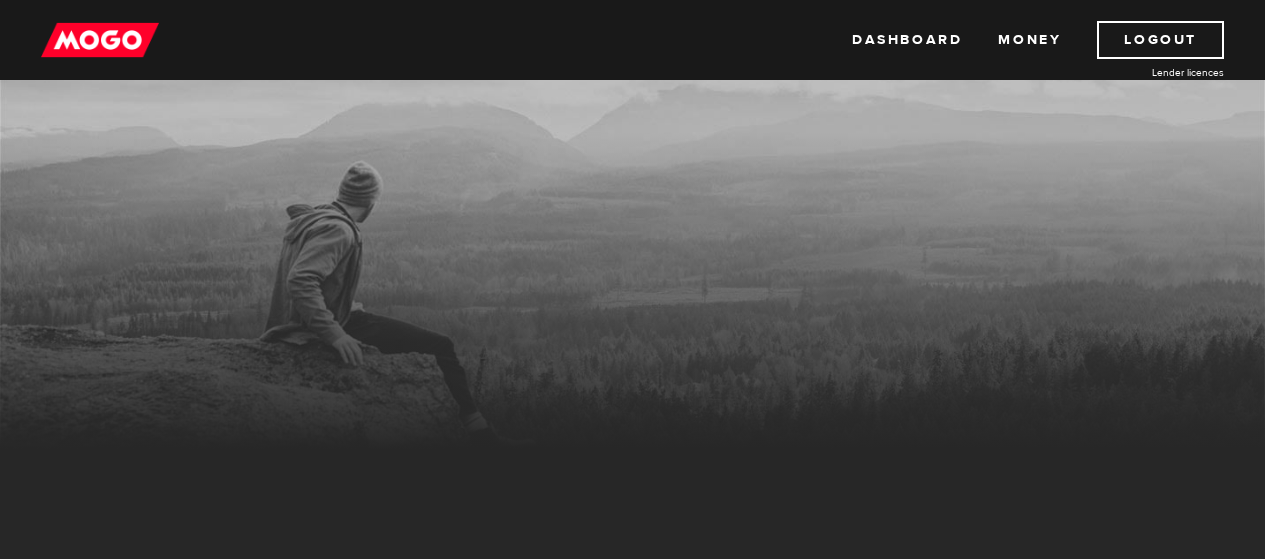scroll, scrollTop: 0, scrollLeft: 0, axis: both 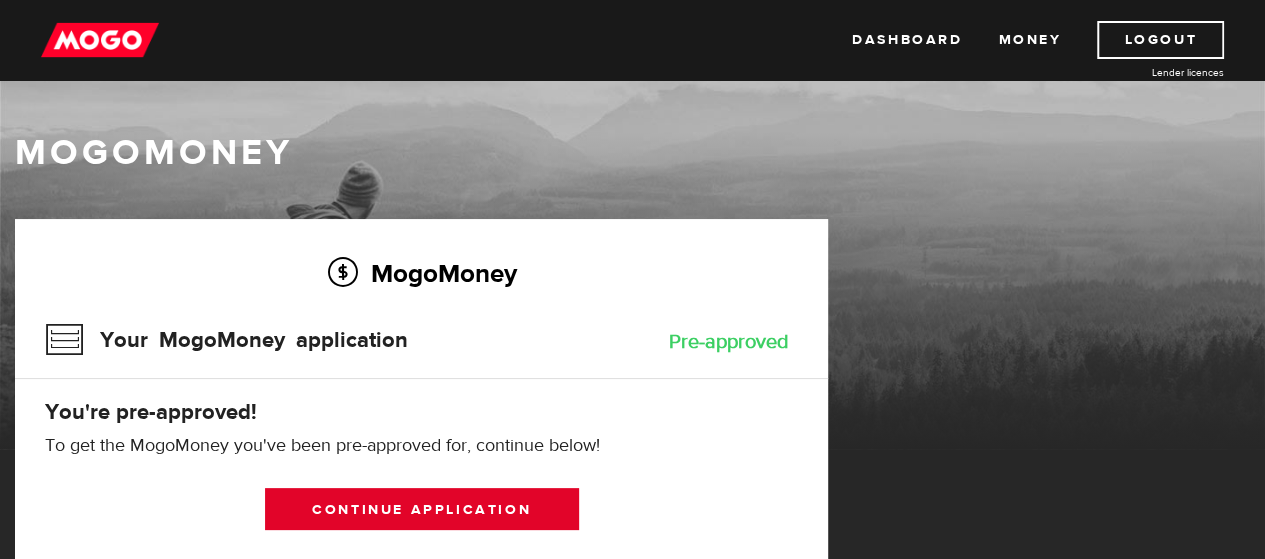click on "Continue application" at bounding box center (422, 509) 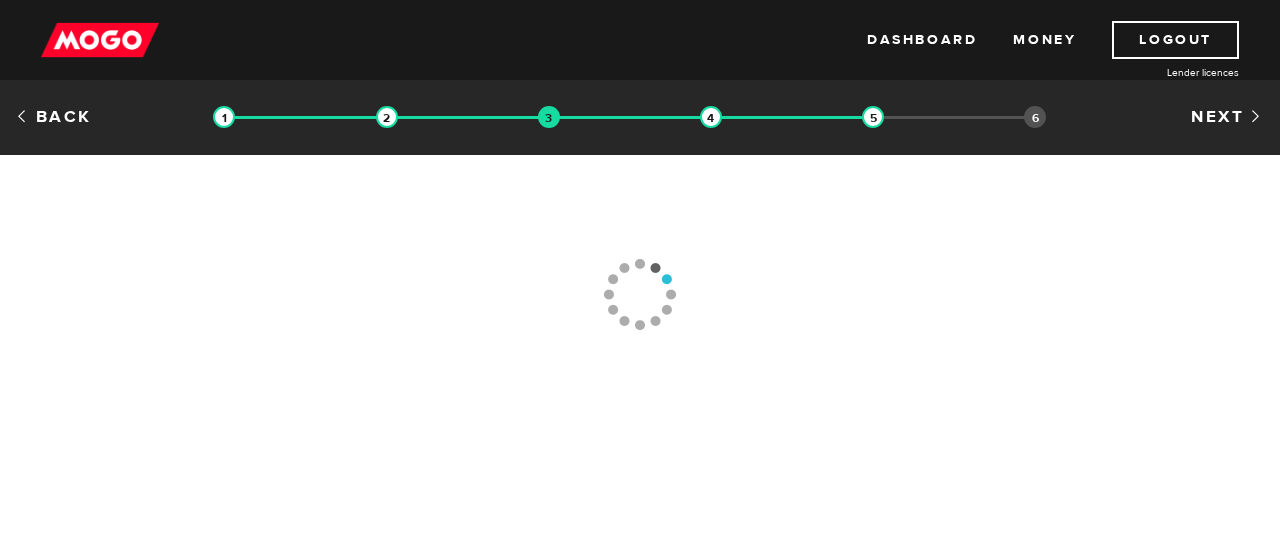 scroll, scrollTop: 0, scrollLeft: 0, axis: both 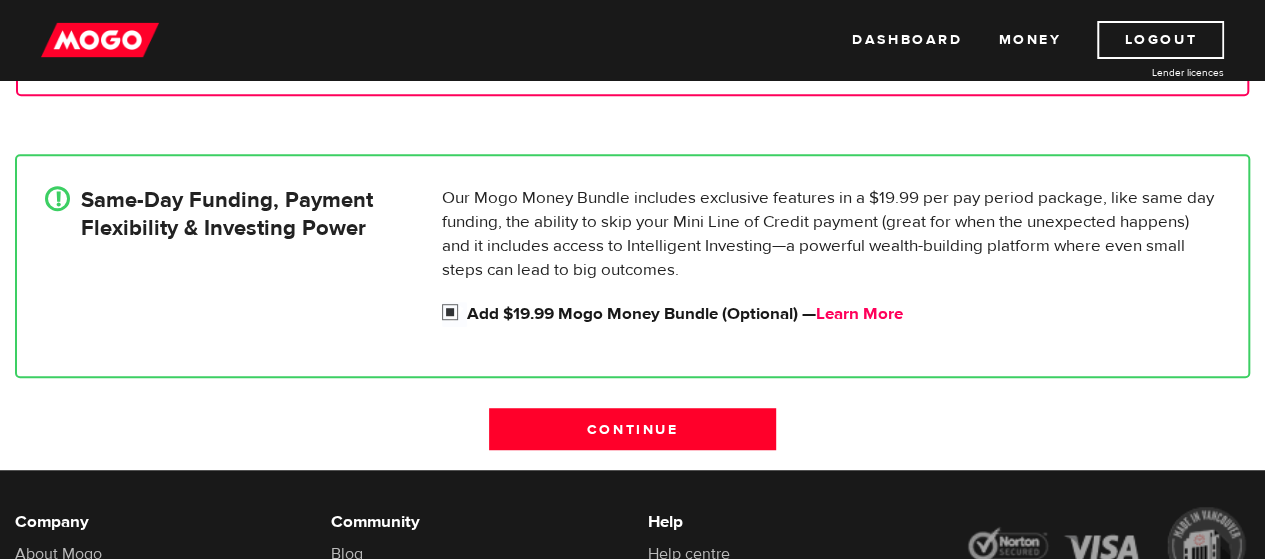 click on "Learn More" at bounding box center (859, 314) 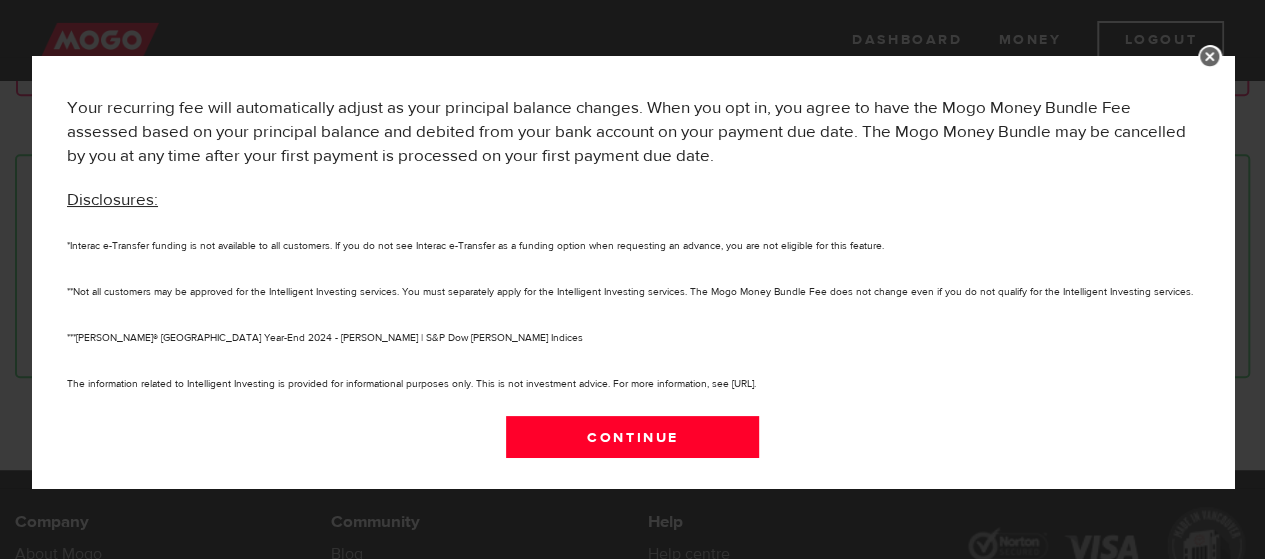 scroll, scrollTop: 1361, scrollLeft: 0, axis: vertical 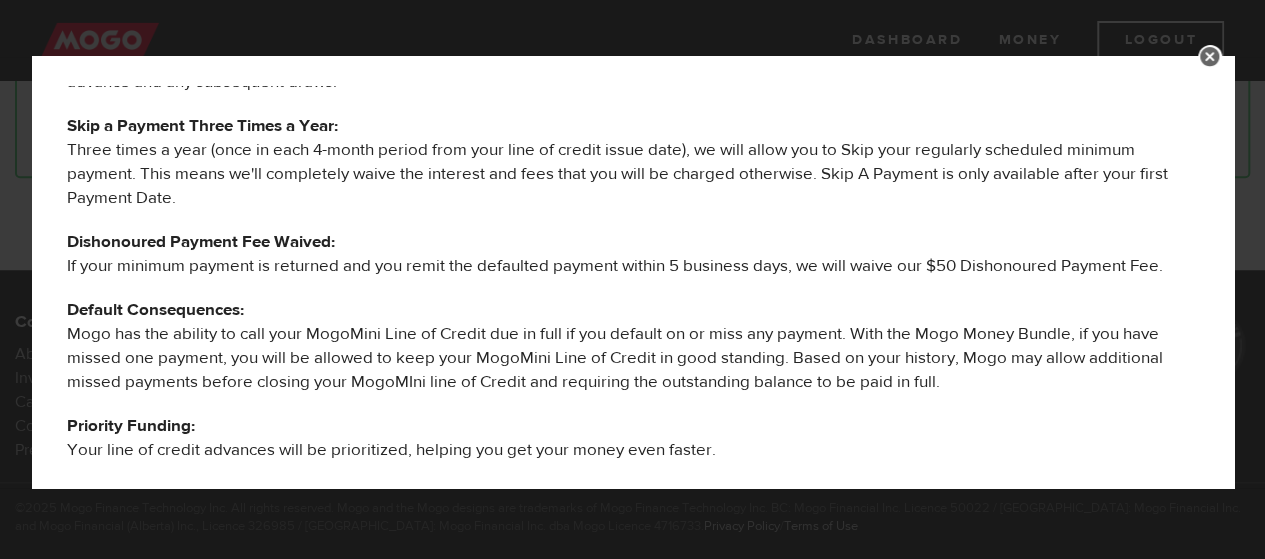 click at bounding box center (1210, 57) 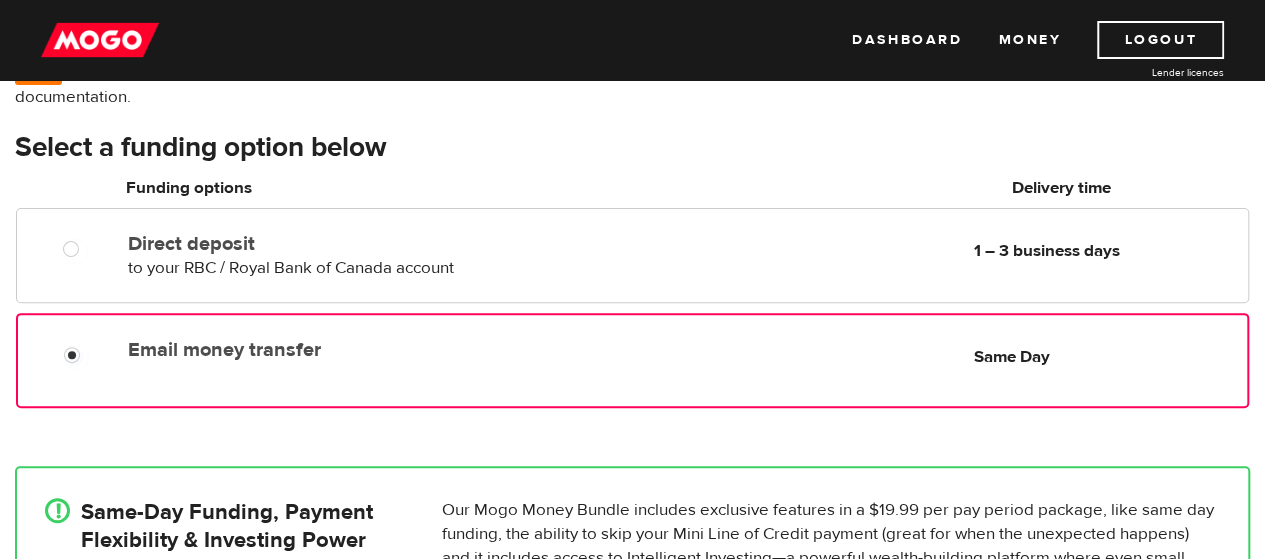 scroll, scrollTop: 100, scrollLeft: 0, axis: vertical 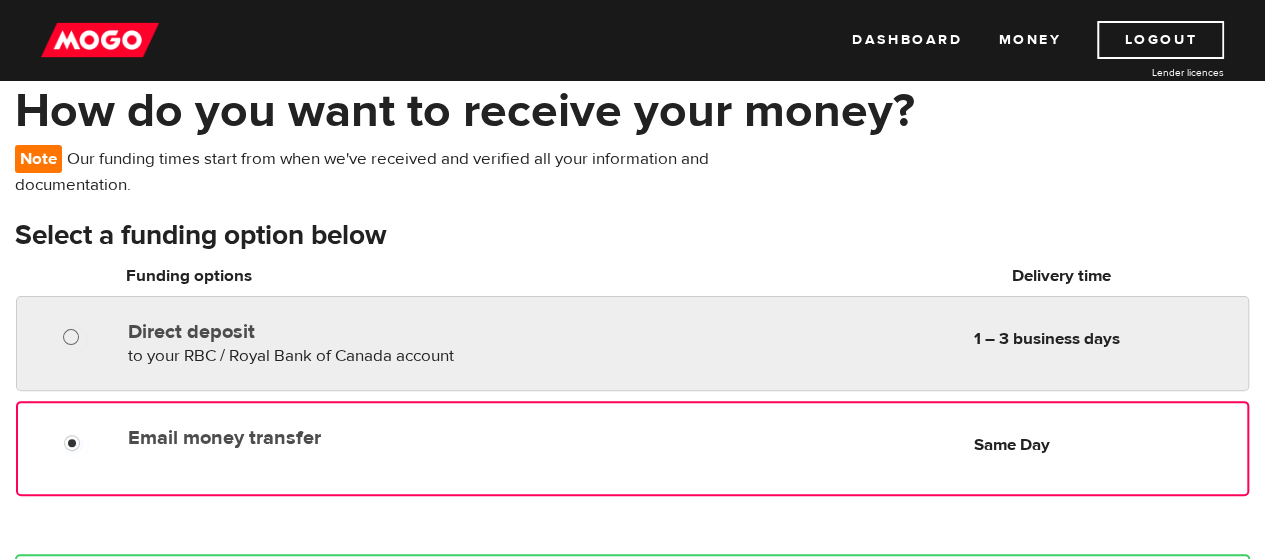 radio on "true" 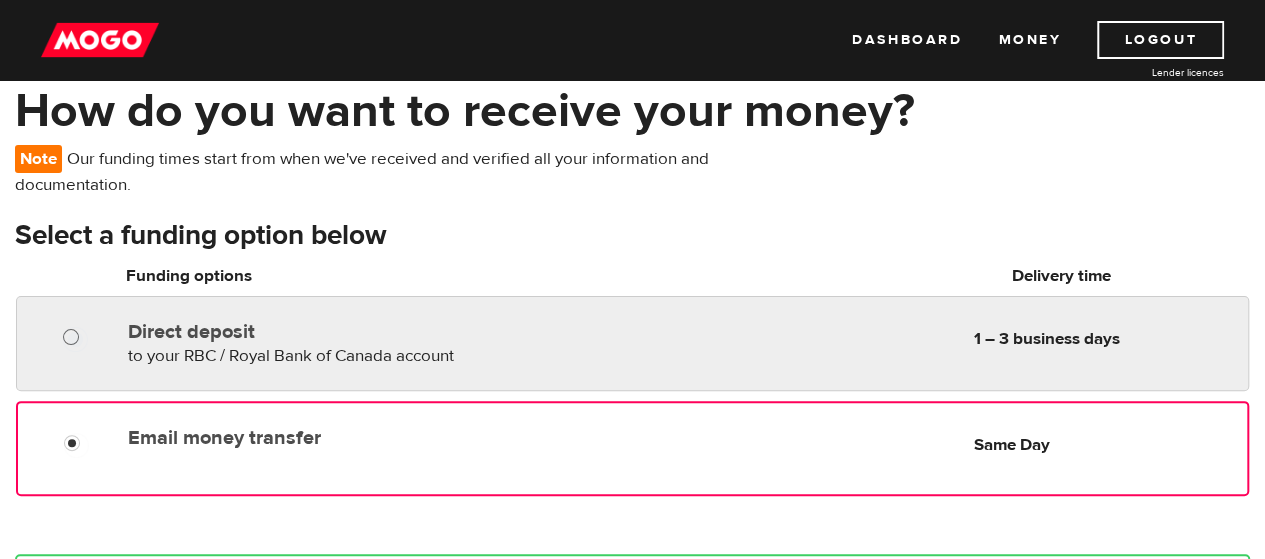 click on "Direct deposit" at bounding box center [75, 339] 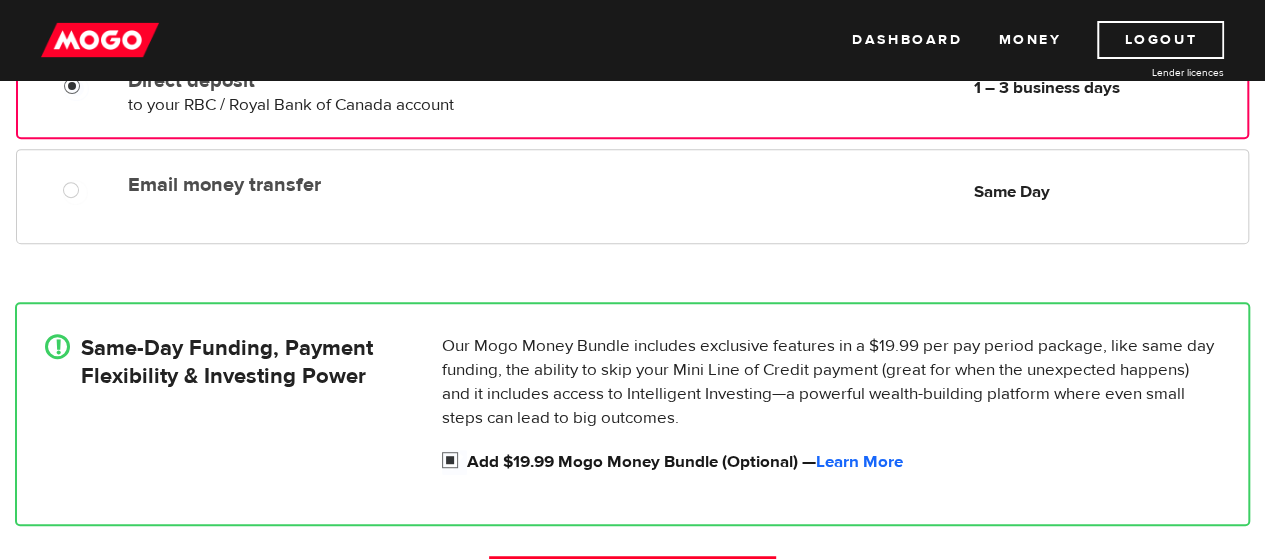 scroll, scrollTop: 500, scrollLeft: 0, axis: vertical 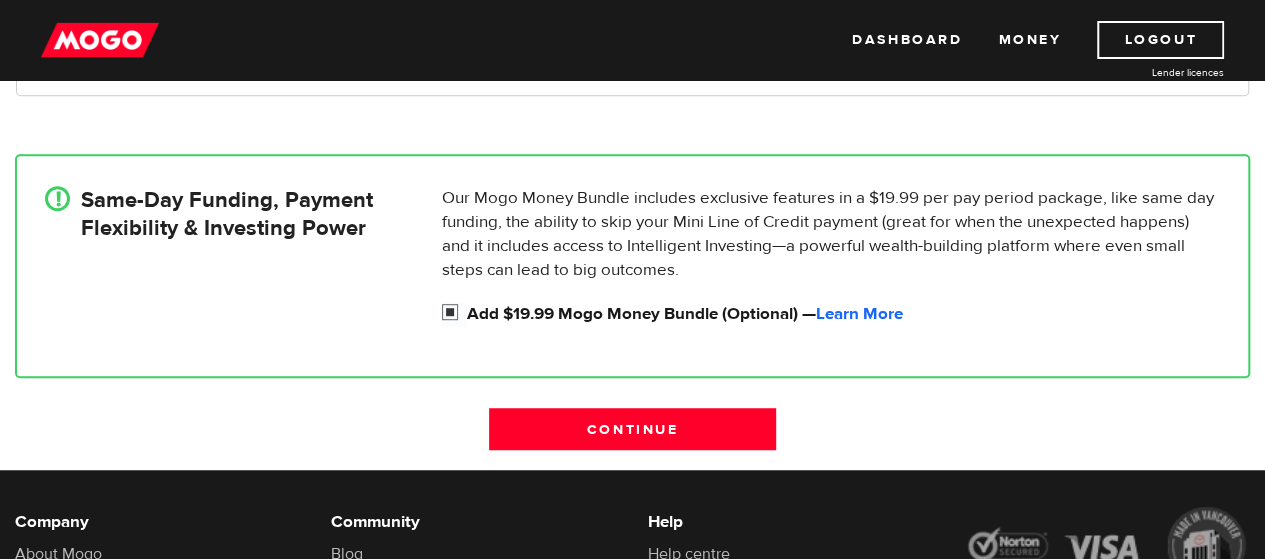 click on "Add $19.99 Mogo Money Bundle (Optional) —  Learn More" at bounding box center (454, 314) 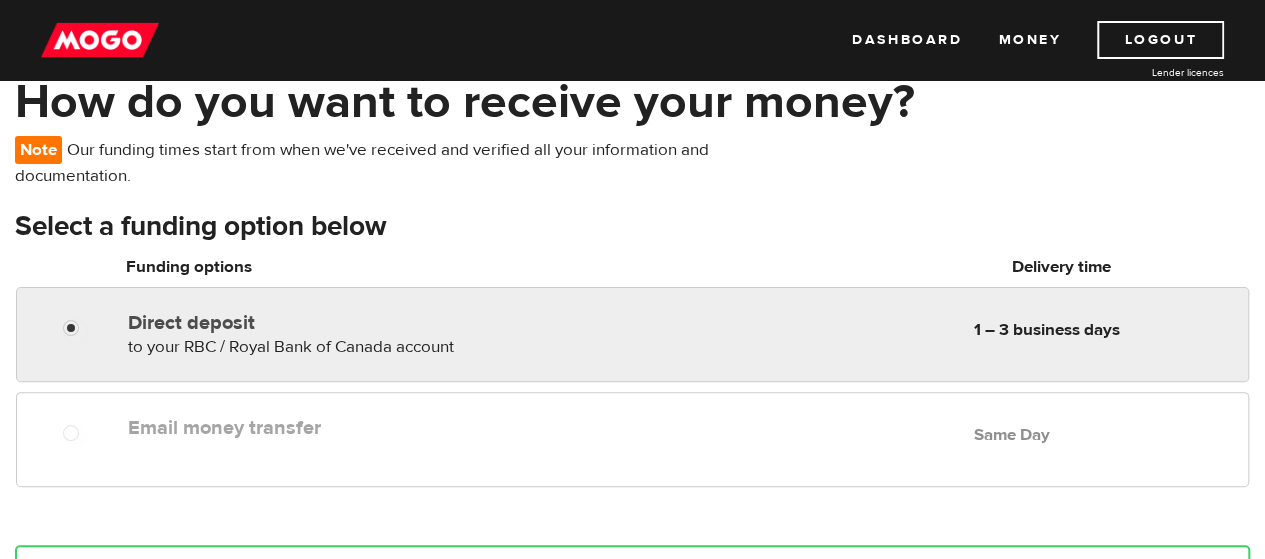scroll, scrollTop: 100, scrollLeft: 0, axis: vertical 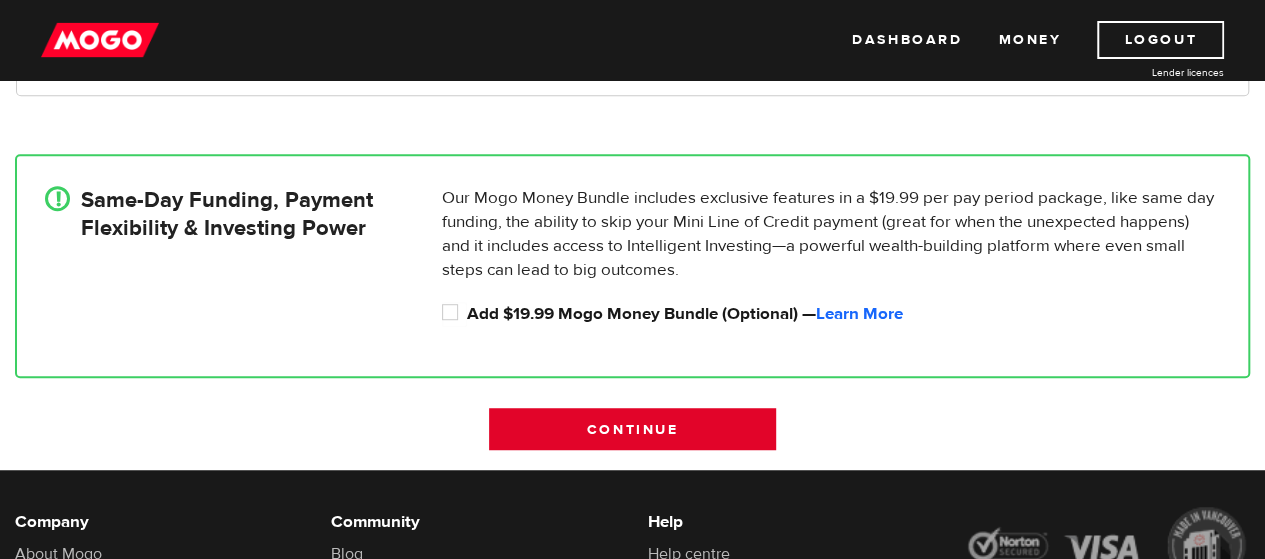 click on "Continue" at bounding box center [632, 429] 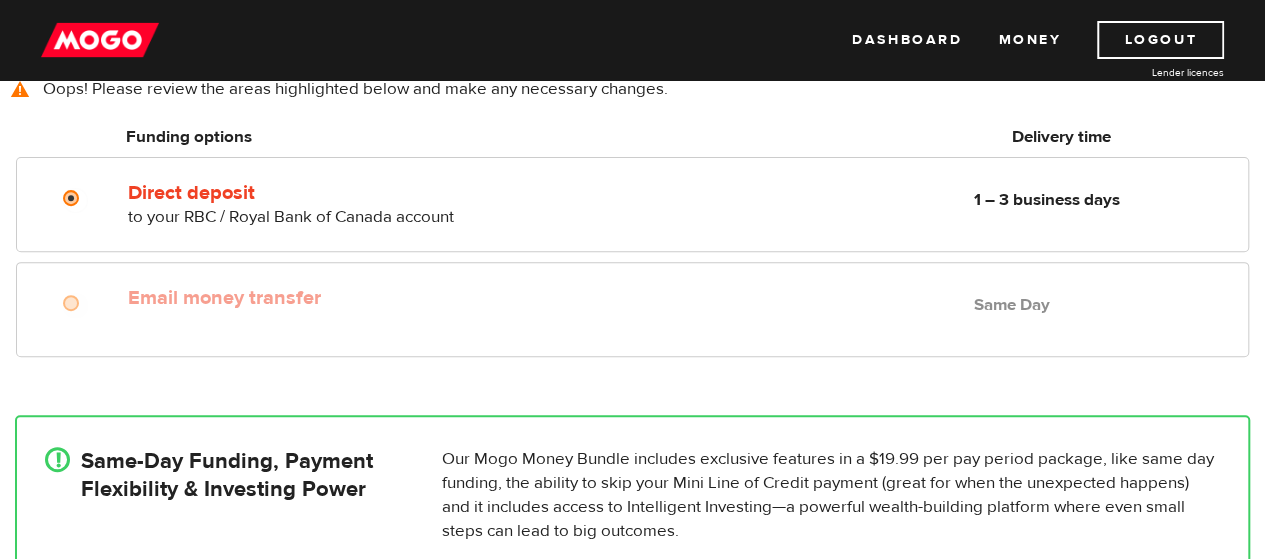 scroll, scrollTop: 173, scrollLeft: 0, axis: vertical 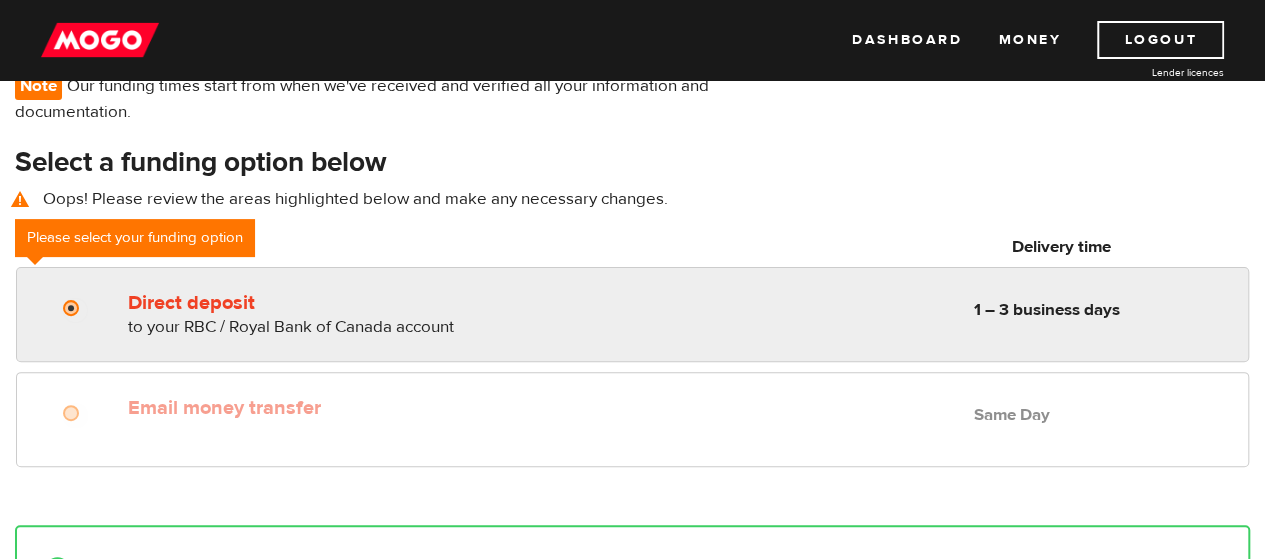 radio on "true" 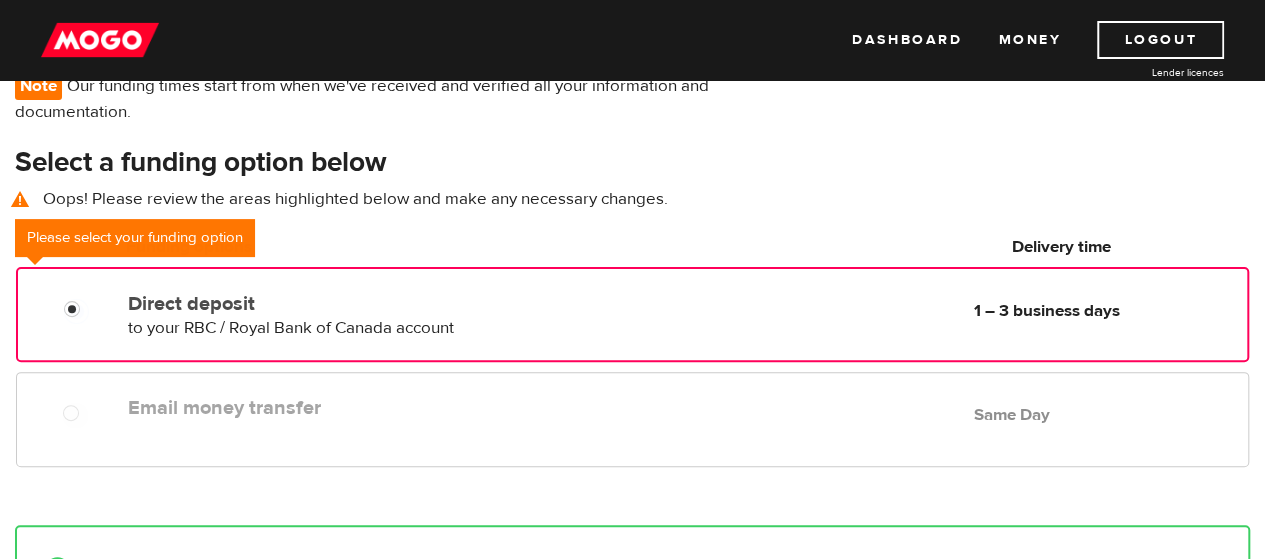 click on "Direct deposit" at bounding box center [354, 304] 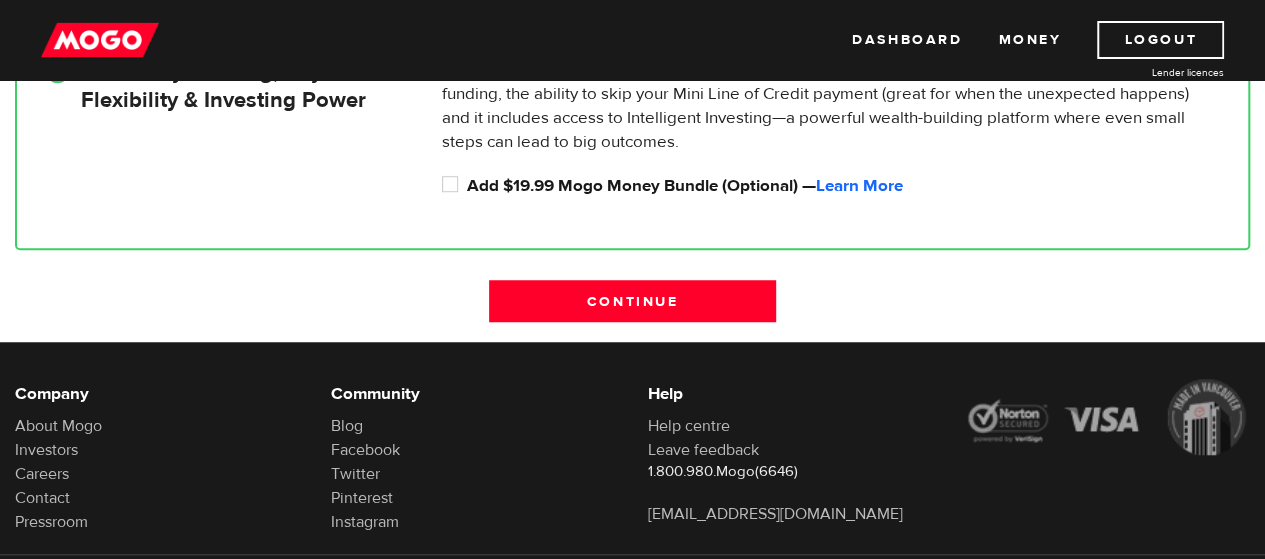 scroll, scrollTop: 673, scrollLeft: 0, axis: vertical 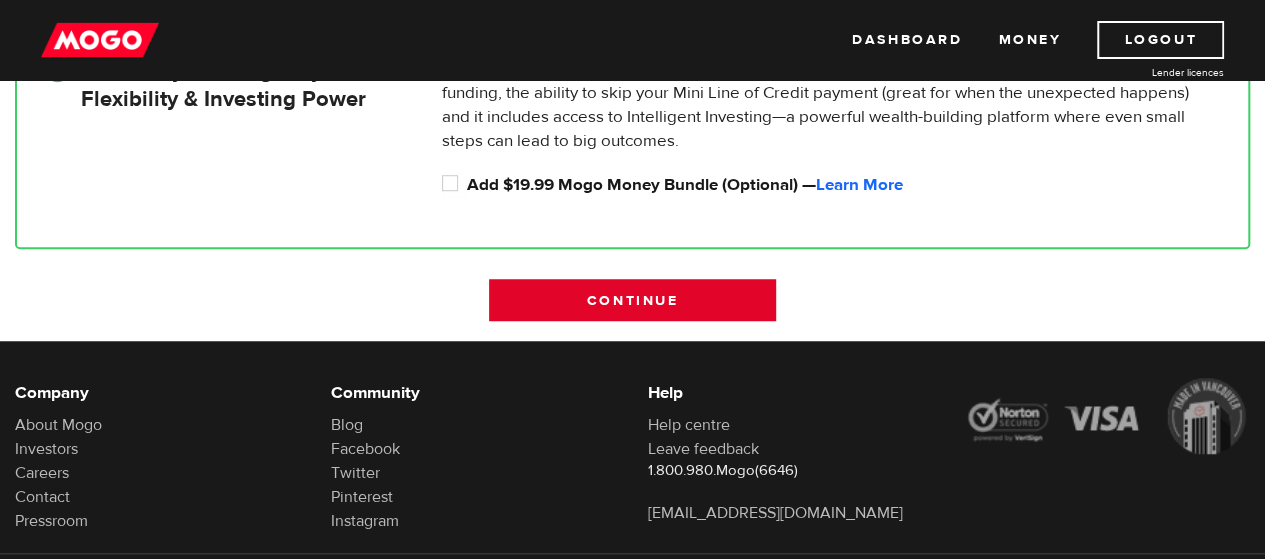 click on "Continue" at bounding box center (632, 300) 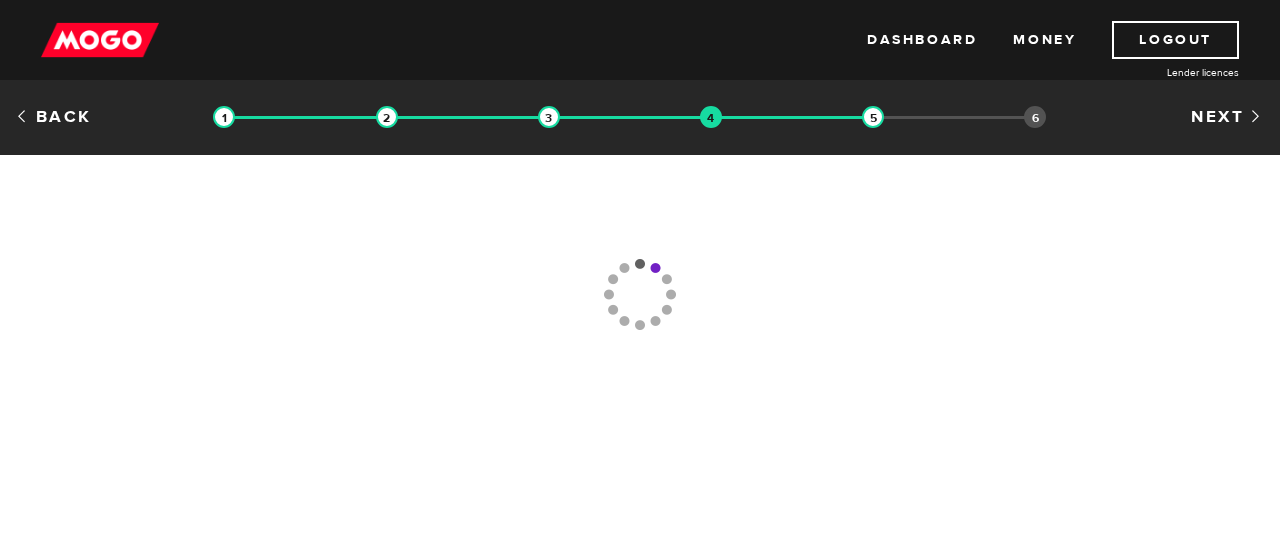 scroll, scrollTop: 0, scrollLeft: 0, axis: both 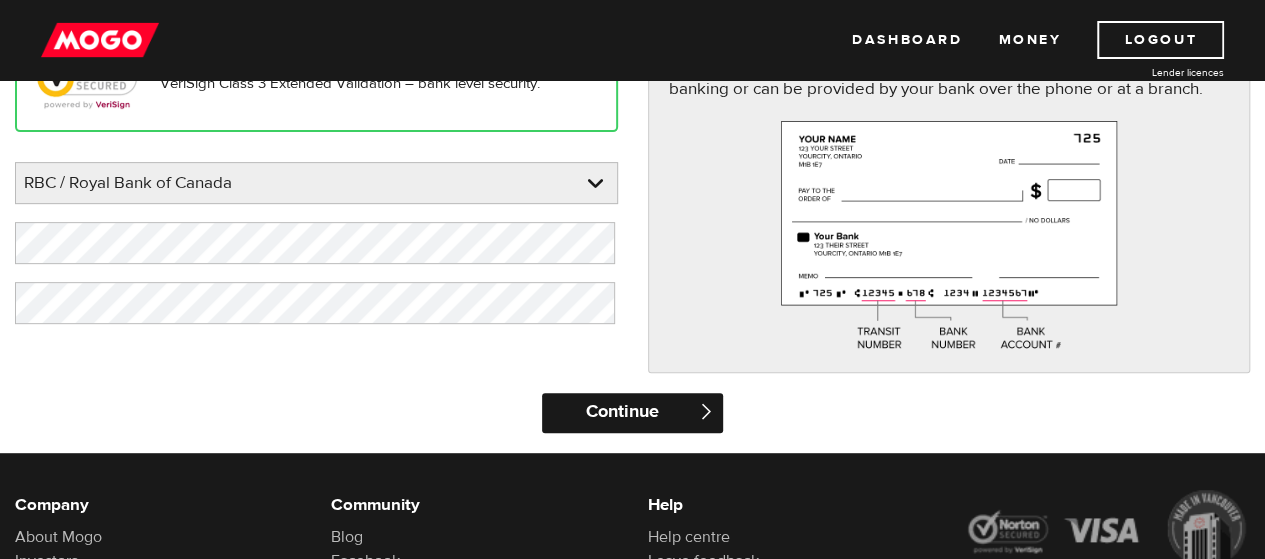 click on "Continue" at bounding box center (632, 413) 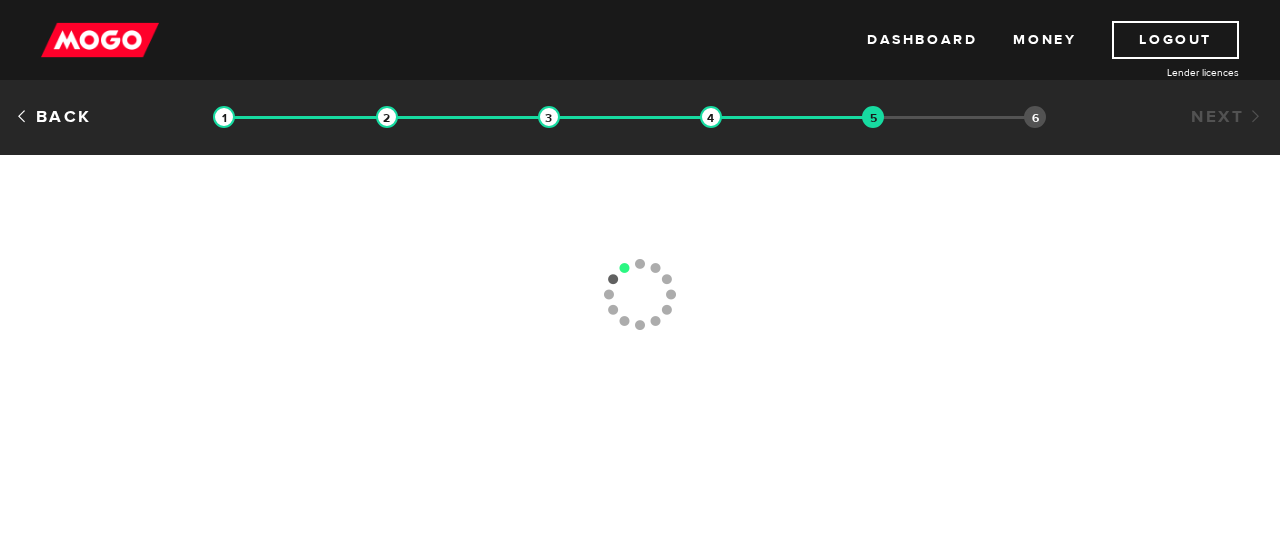 scroll, scrollTop: 0, scrollLeft: 0, axis: both 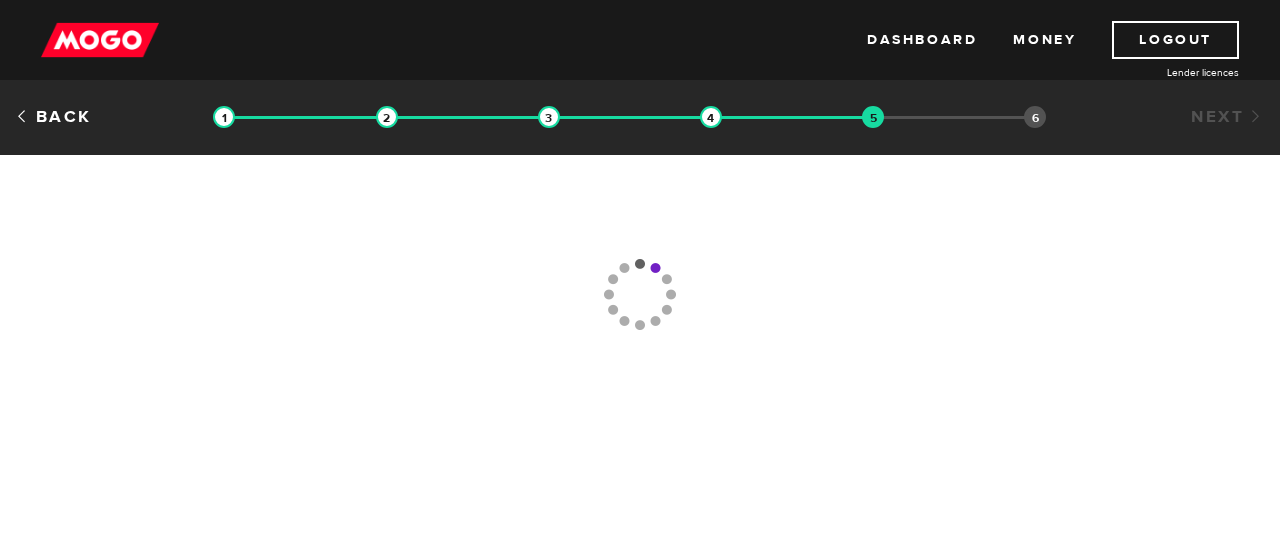 type 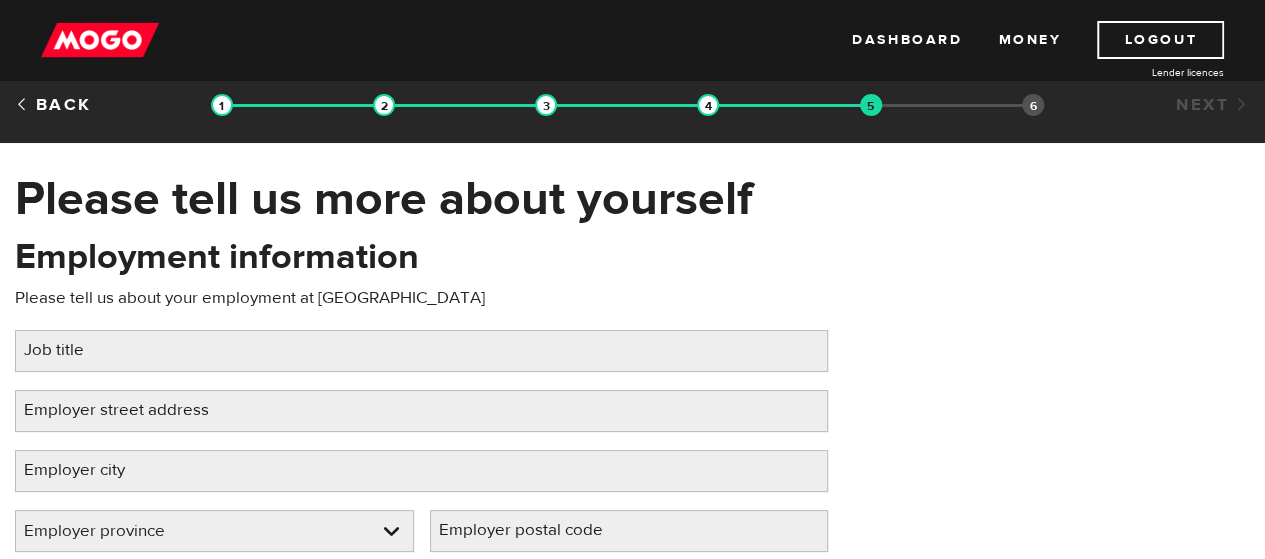 scroll, scrollTop: 0, scrollLeft: 0, axis: both 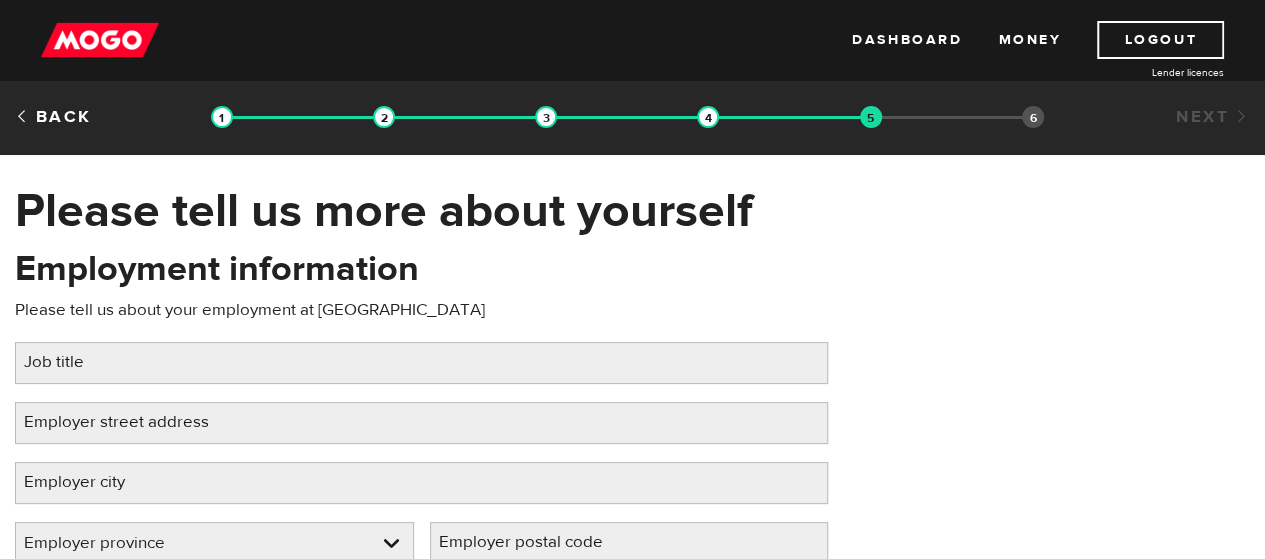 click on "Job title" at bounding box center (70, 362) 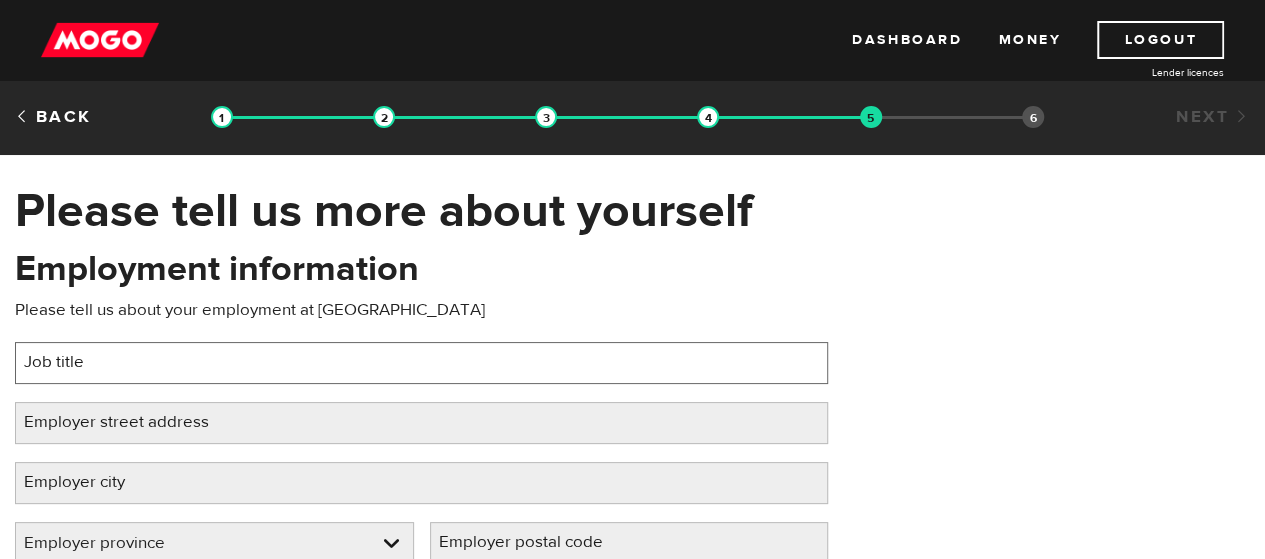 click on "Job title" at bounding box center [421, 363] 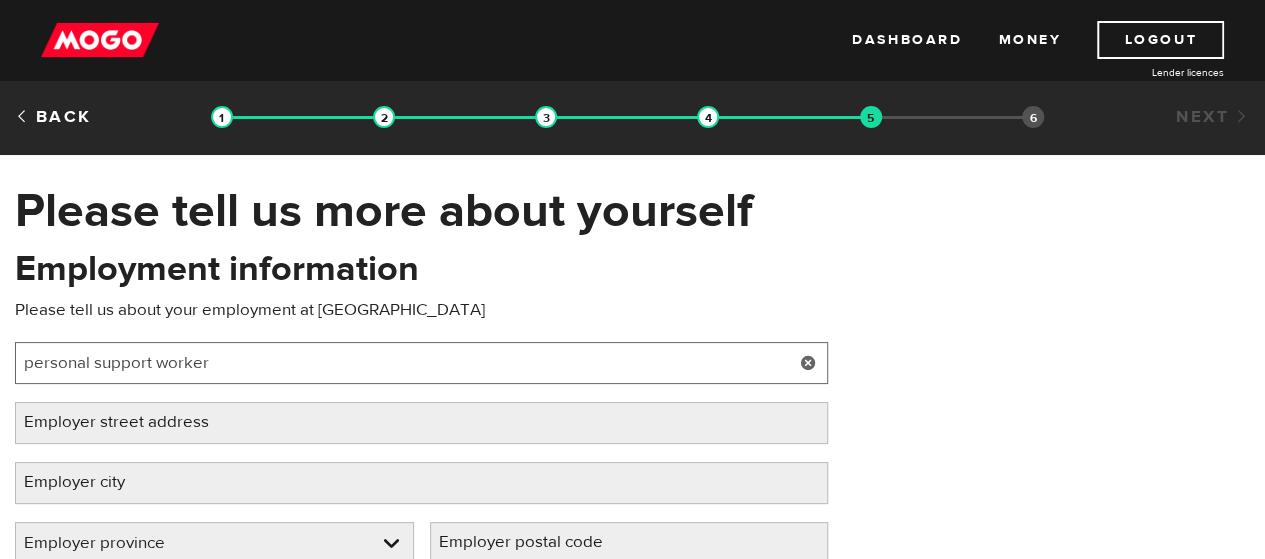 type on "personal support worker" 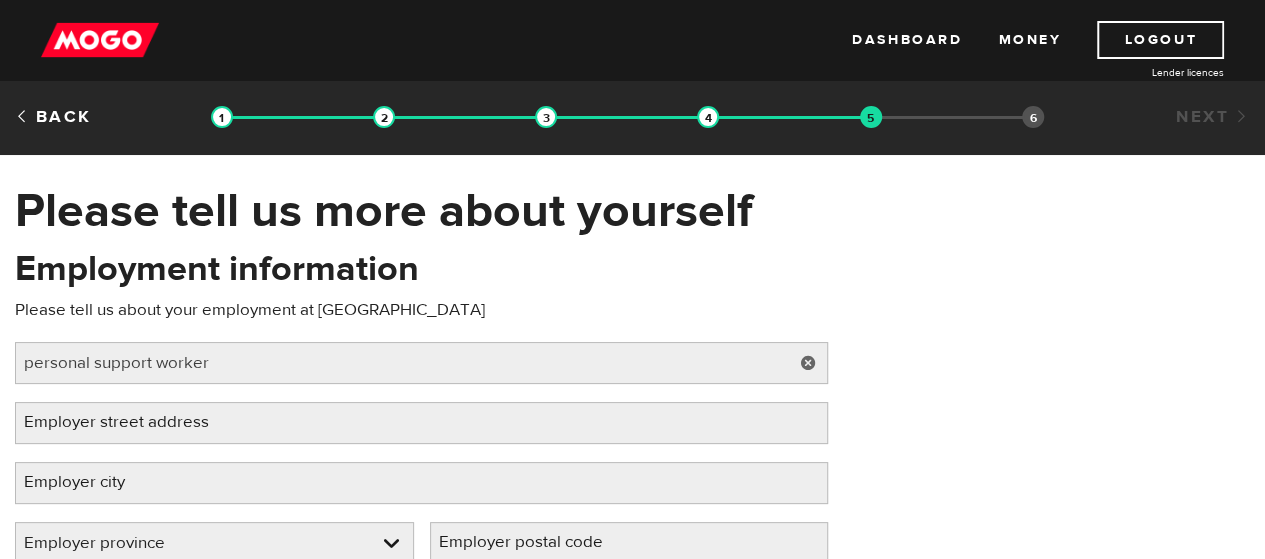 click on "Employer street address" at bounding box center [132, 422] 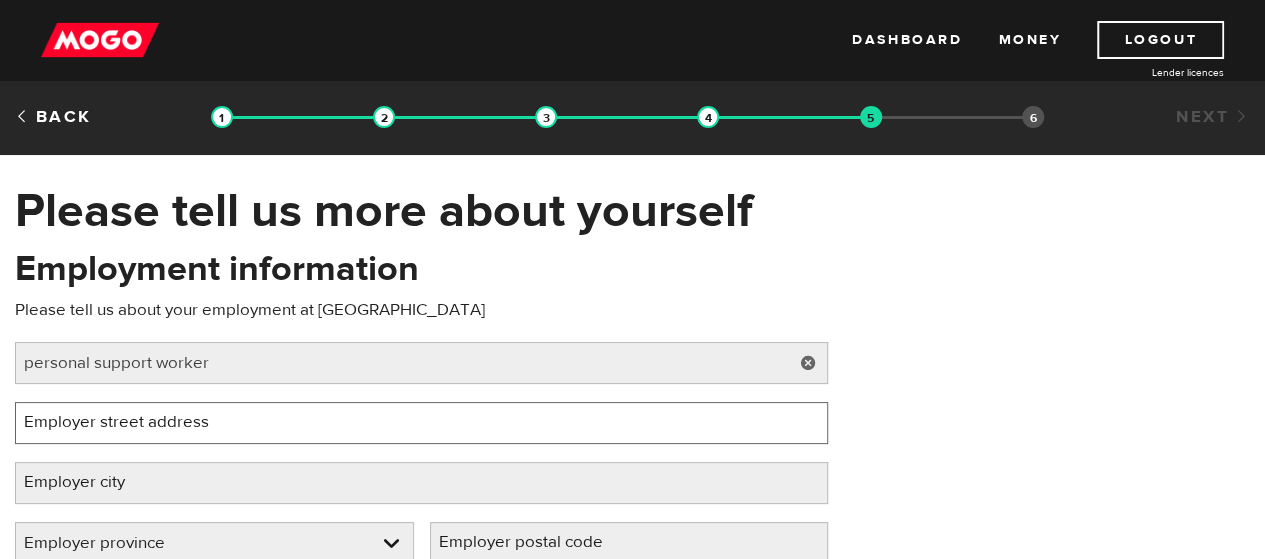 click on "Employer street address" at bounding box center (421, 423) 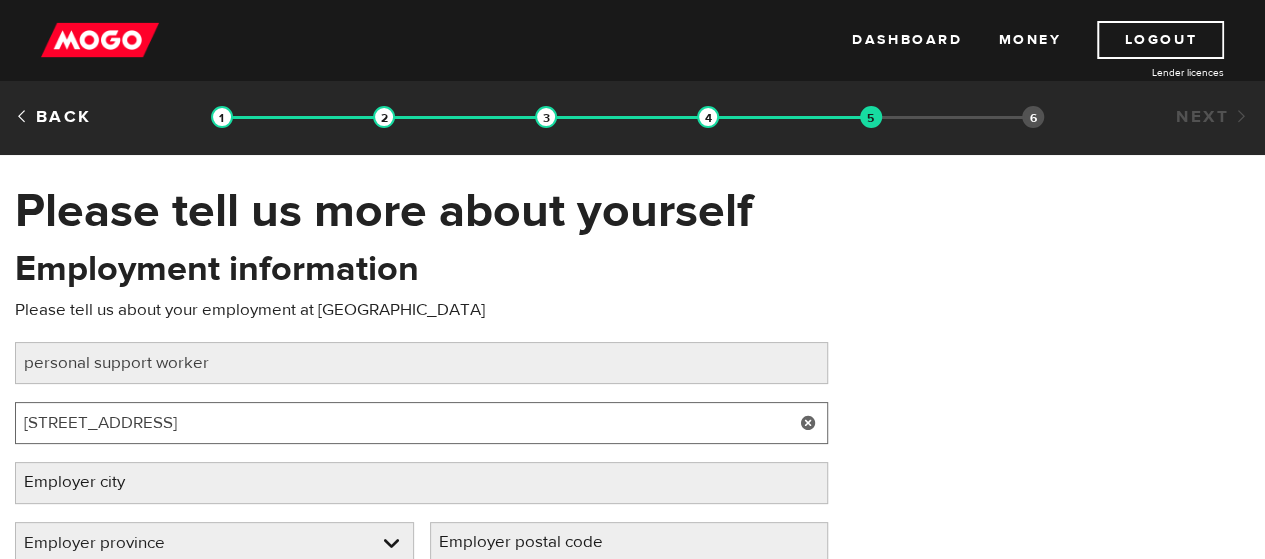 type on "835 kind street west" 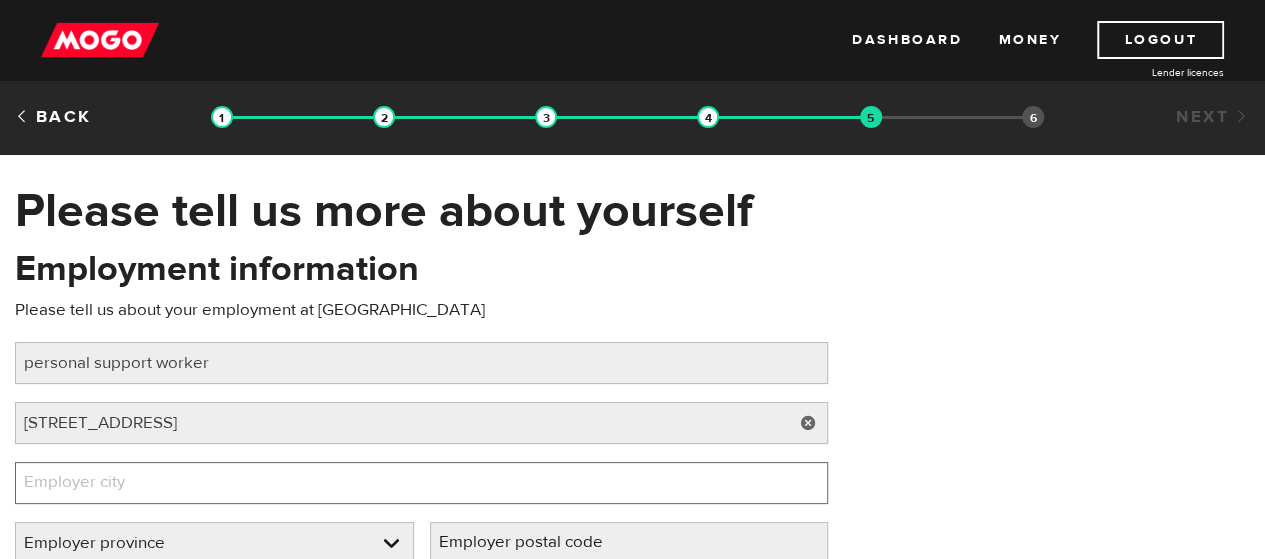 click on "Employer city" at bounding box center [421, 483] 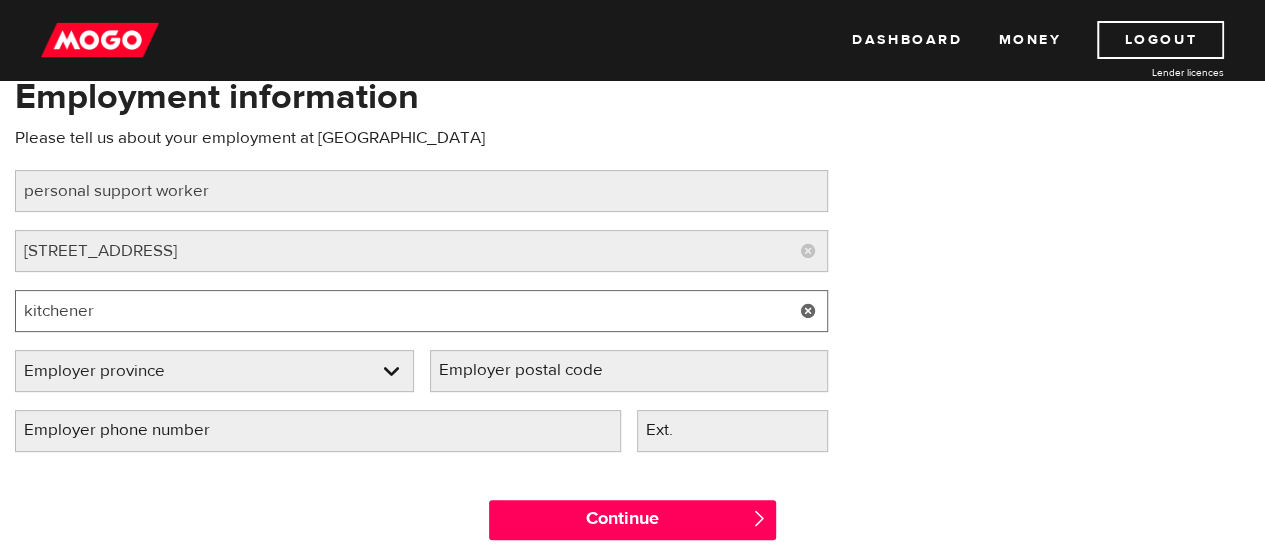 scroll, scrollTop: 200, scrollLeft: 0, axis: vertical 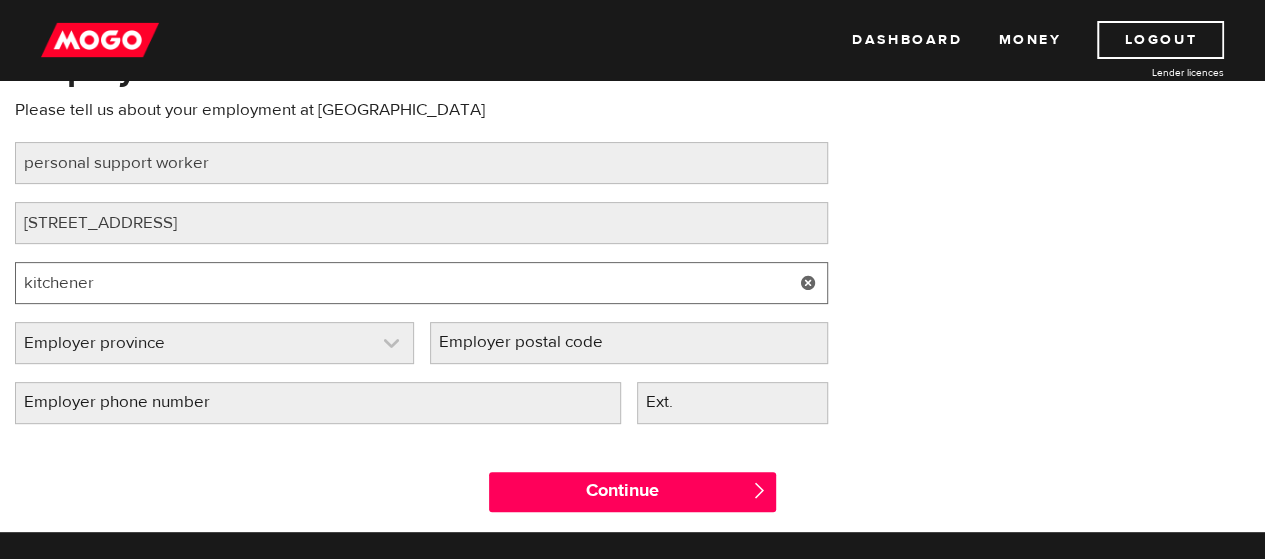 type on "kitchener" 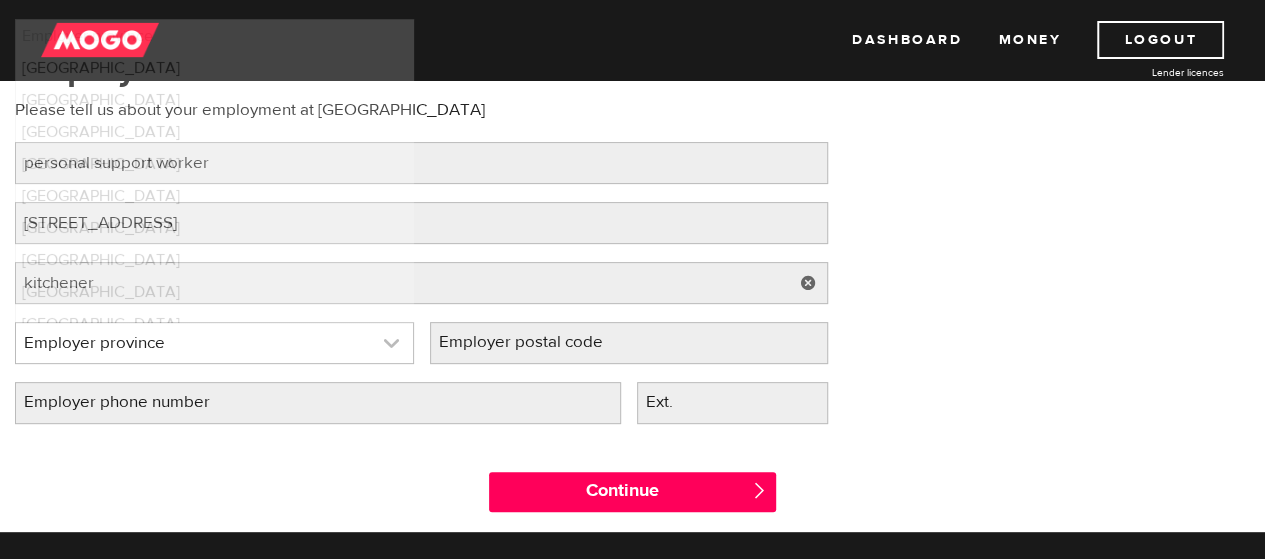 click at bounding box center (214, 343) 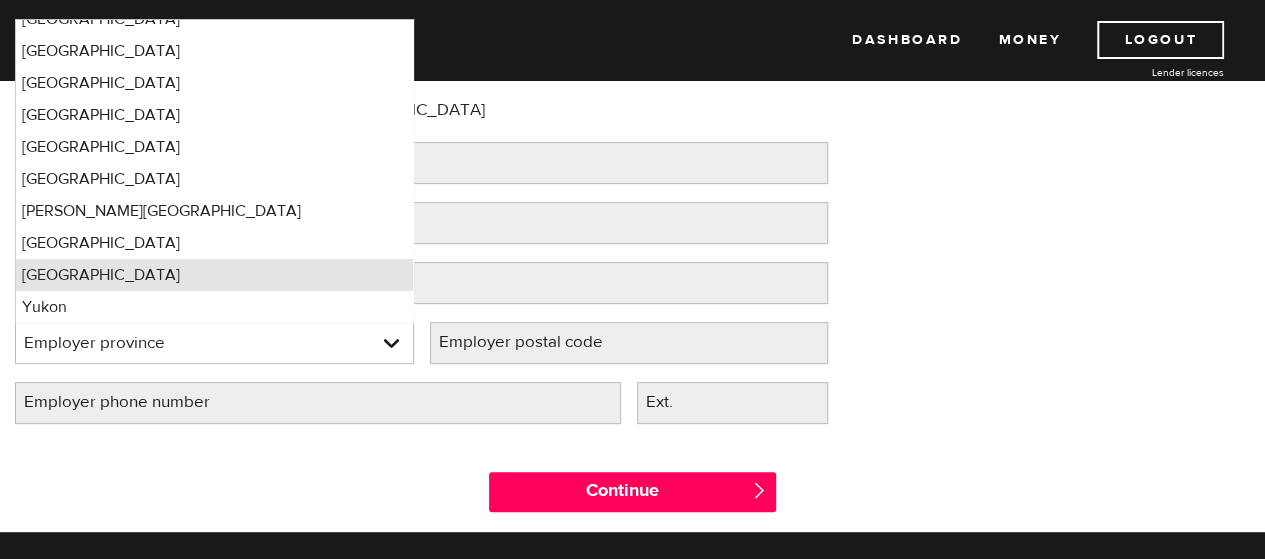scroll, scrollTop: 78, scrollLeft: 0, axis: vertical 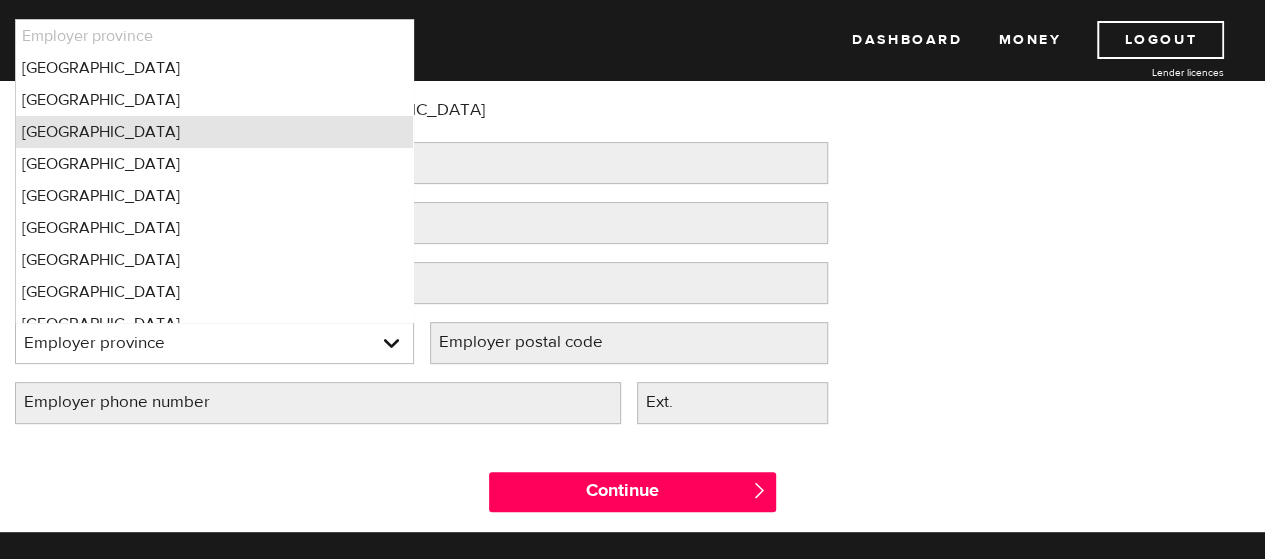 click on "Ontario" at bounding box center [214, 132] 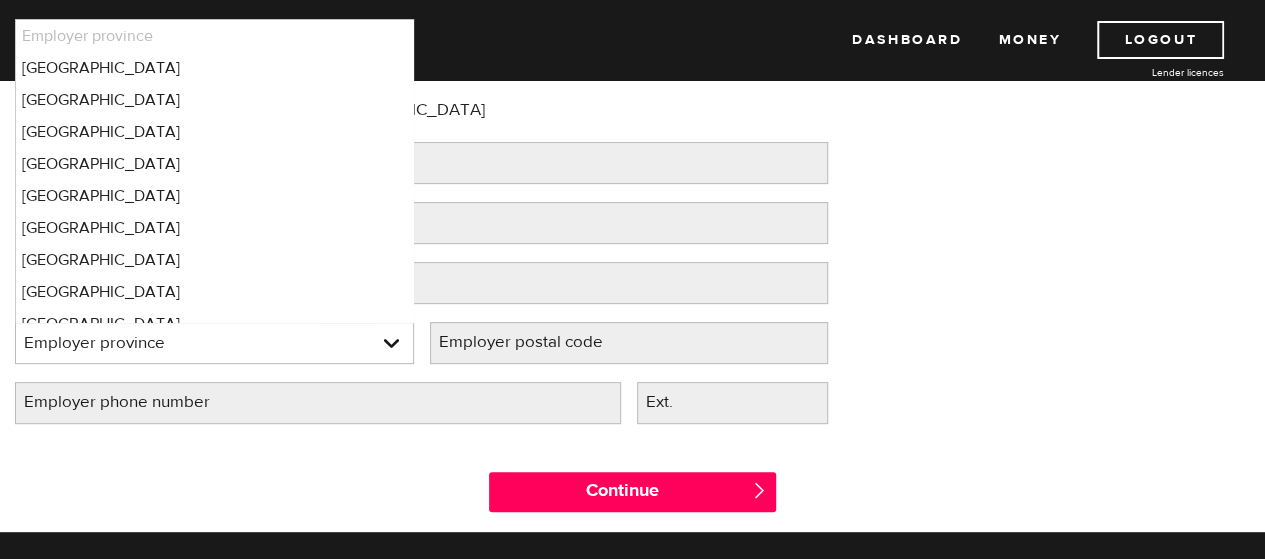select on "ON" 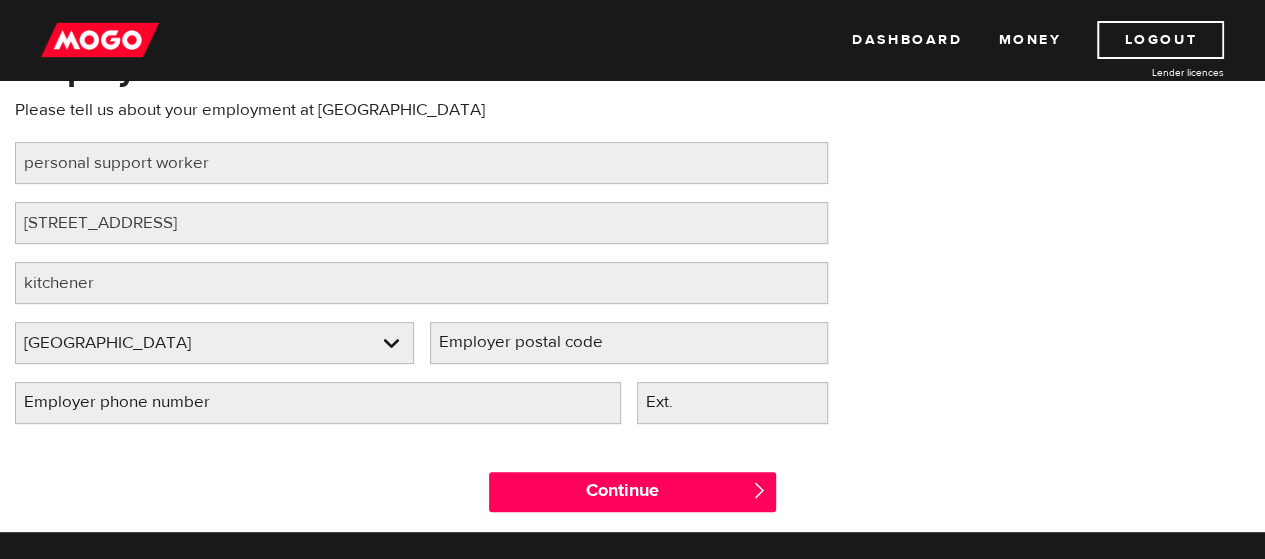 click on "Employer postal code" at bounding box center [537, 342] 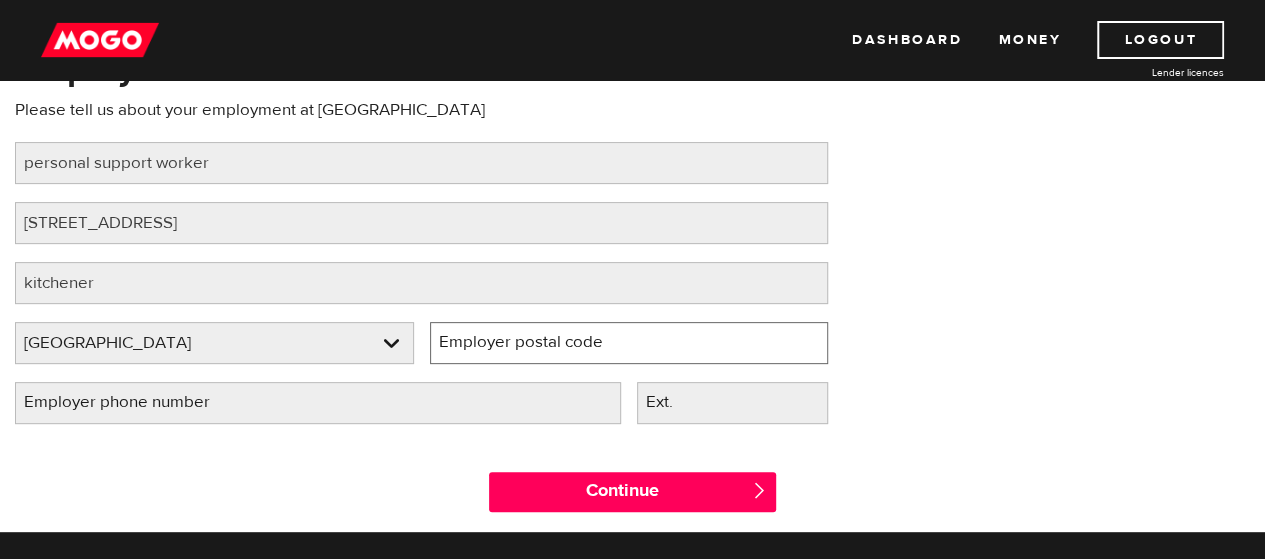 click on "Employer postal code" at bounding box center (629, 343) 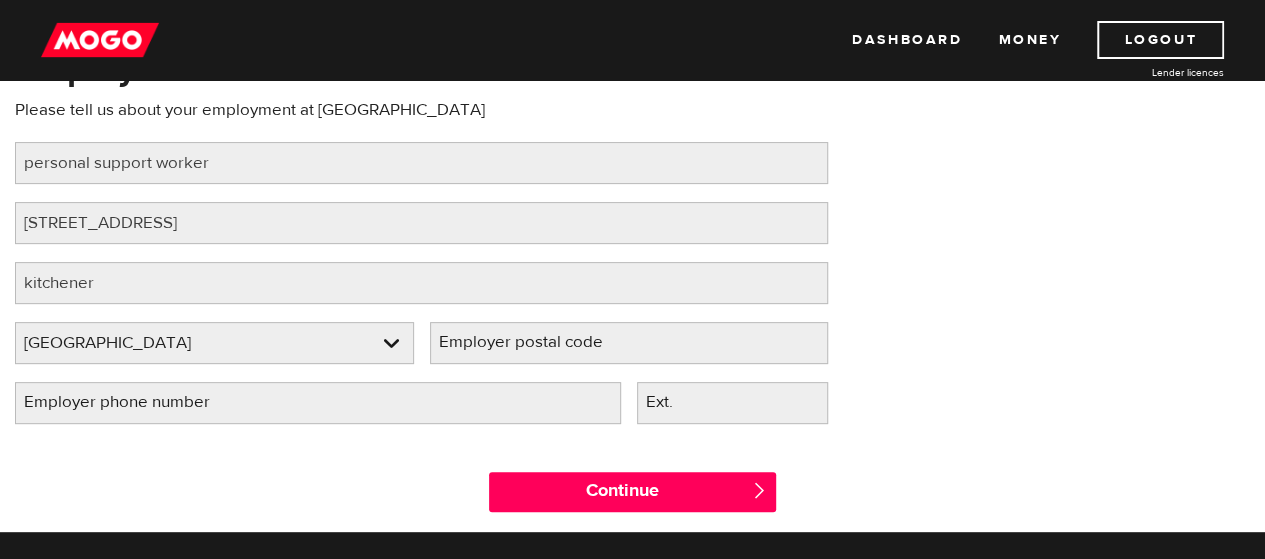 drag, startPoint x: 526, startPoint y: 336, endPoint x: 1020, endPoint y: 191, distance: 514.84076 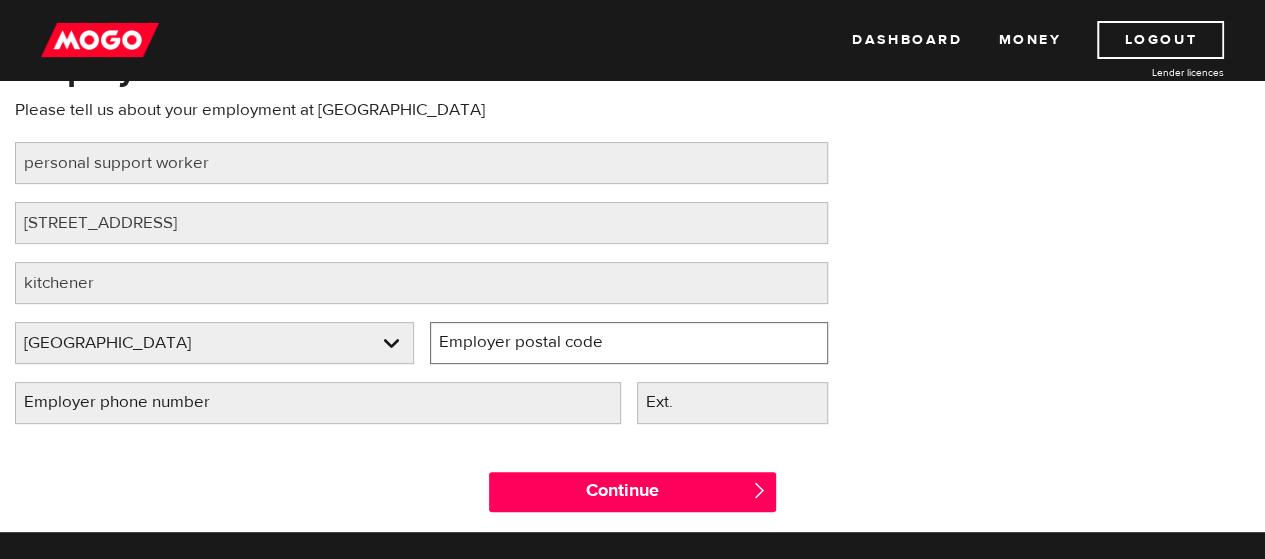 click on "Employer postal code" at bounding box center (629, 343) 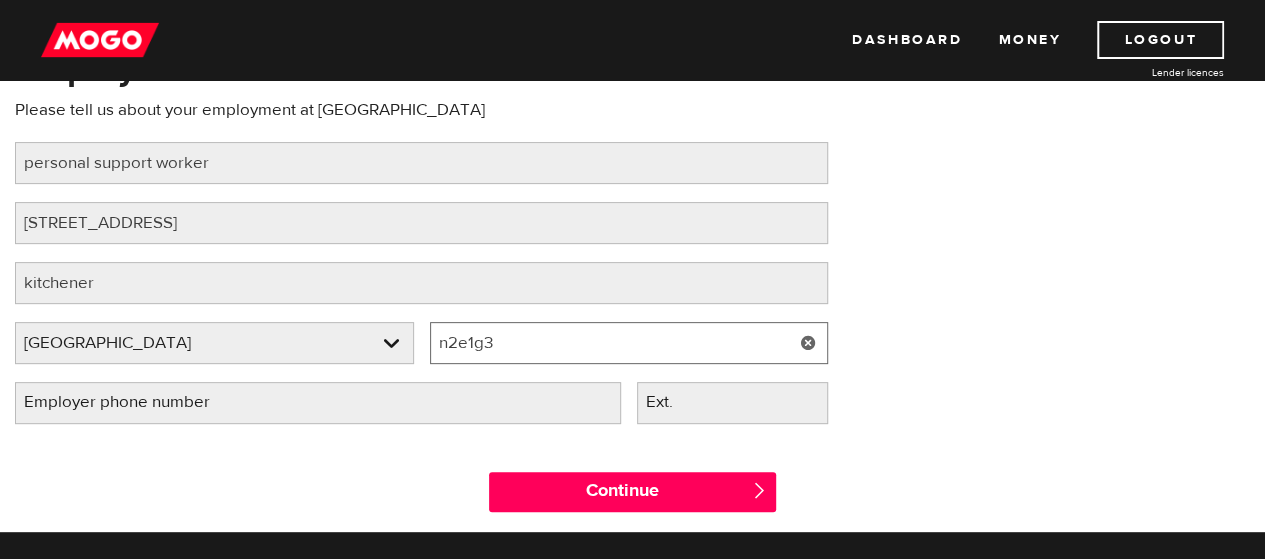 type on "n2e1g3" 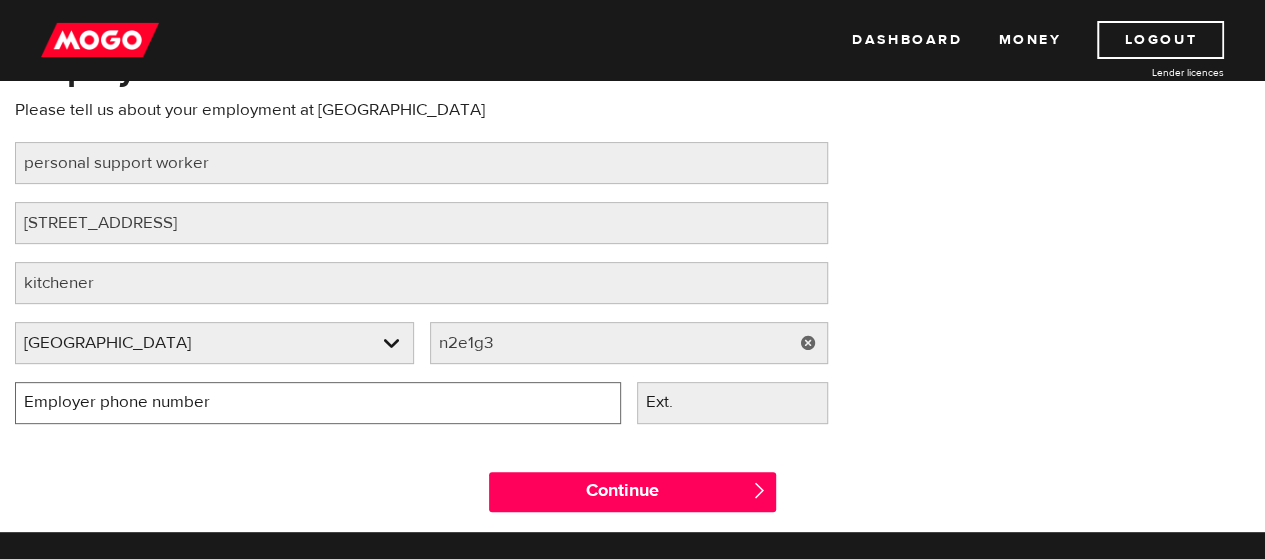 click on "Employer phone number" at bounding box center (318, 403) 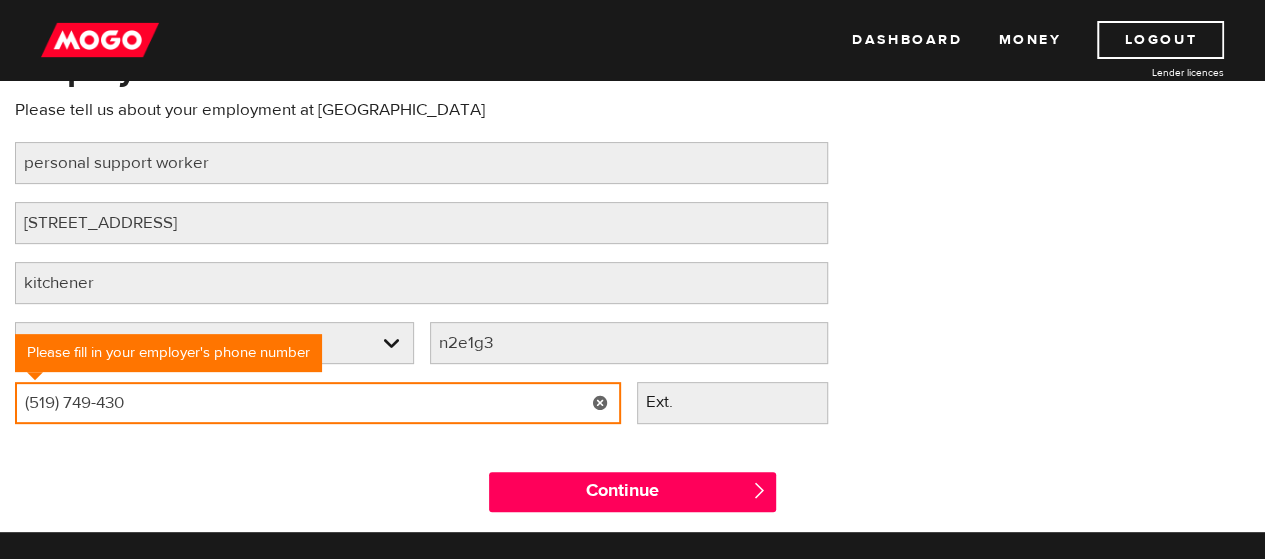type on "(519) 749-4300" 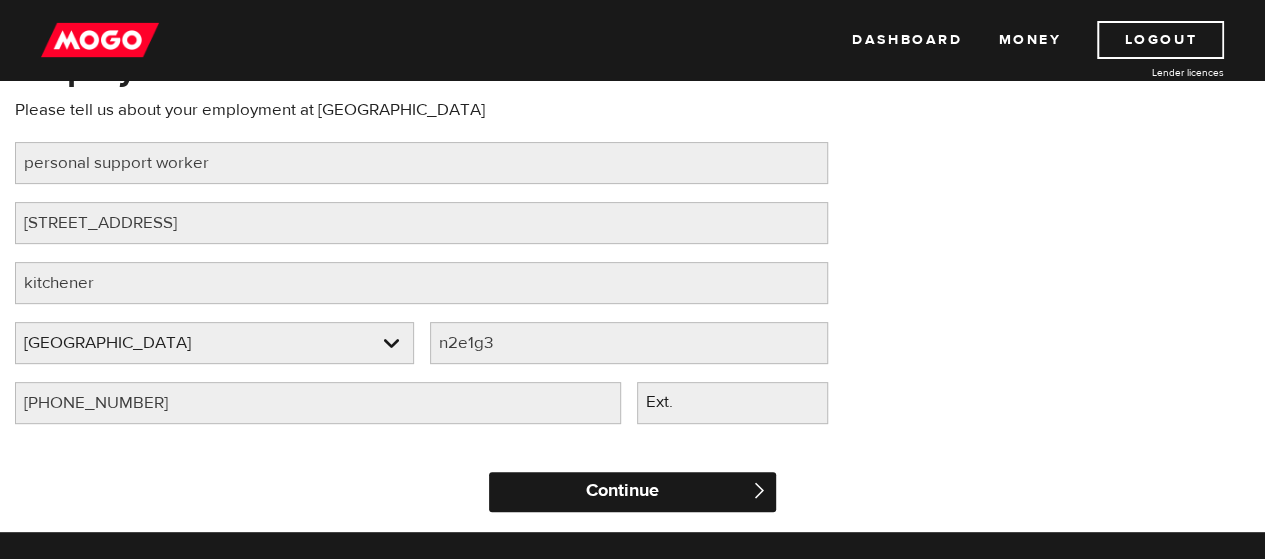 click on "Continue" at bounding box center [632, 492] 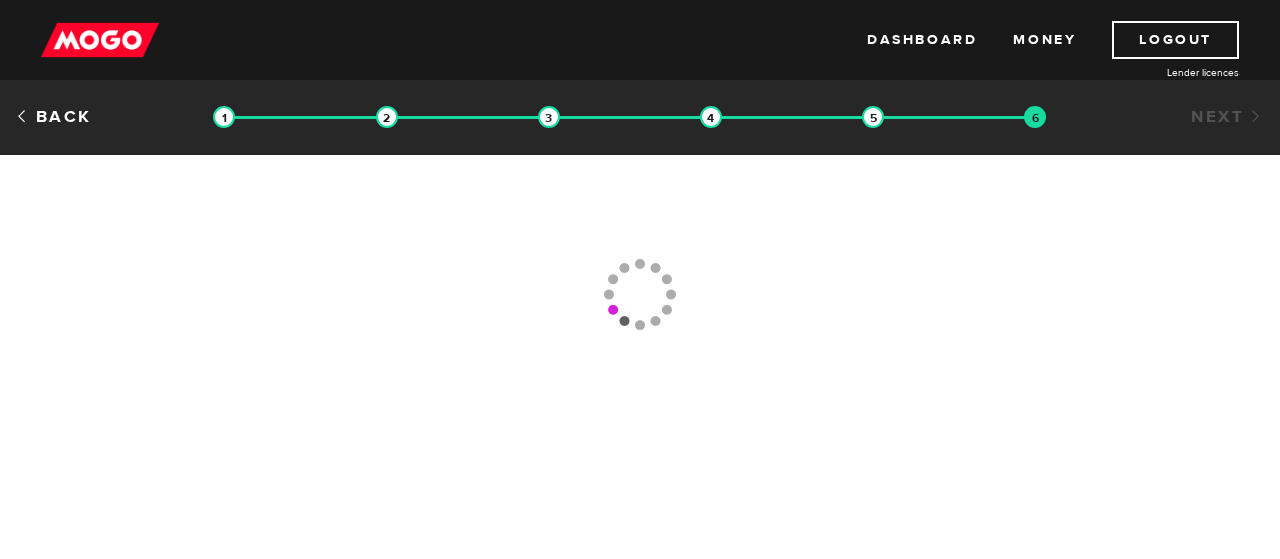scroll, scrollTop: 0, scrollLeft: 0, axis: both 